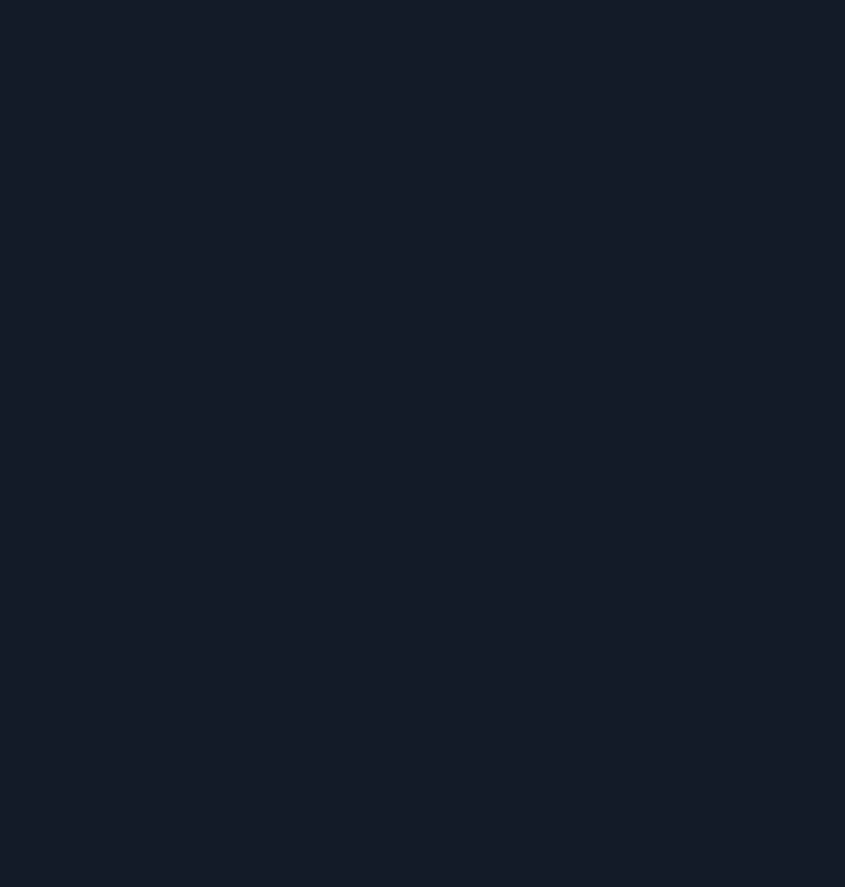 scroll, scrollTop: 0, scrollLeft: 0, axis: both 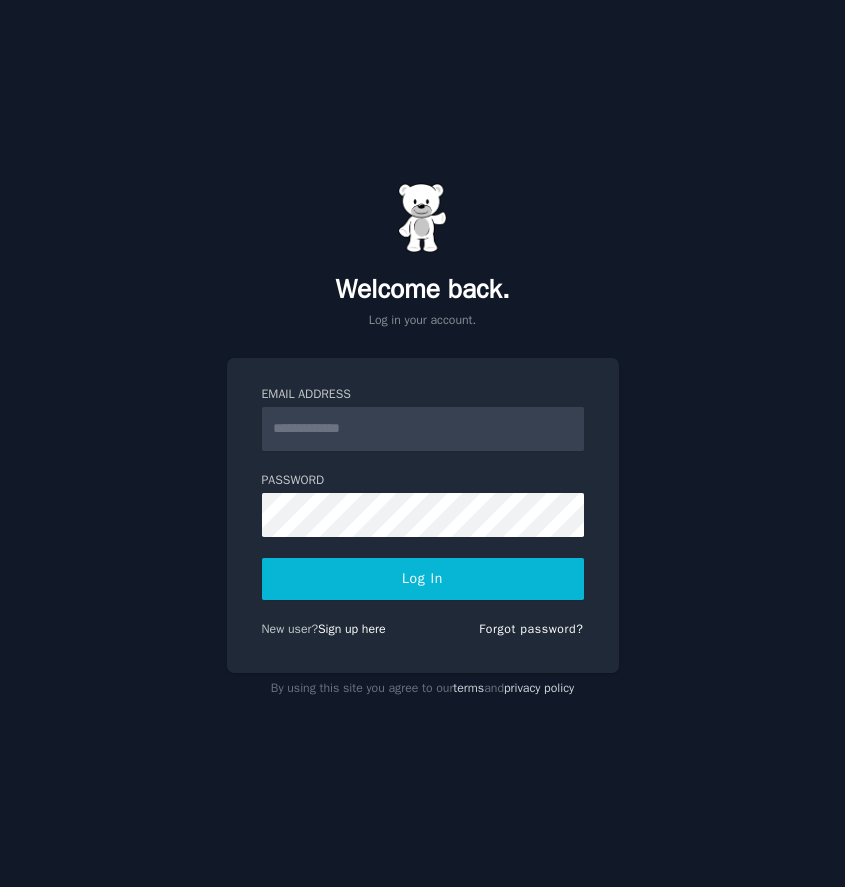 click on "Email Address" at bounding box center (423, 429) 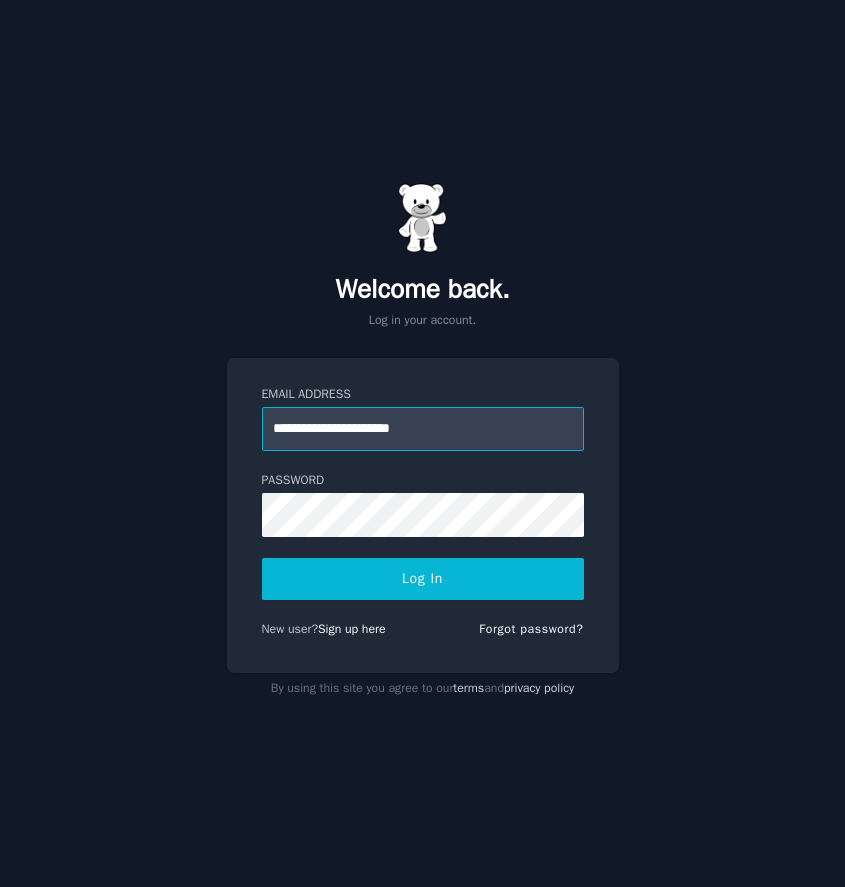 click on "**********" at bounding box center (423, 429) 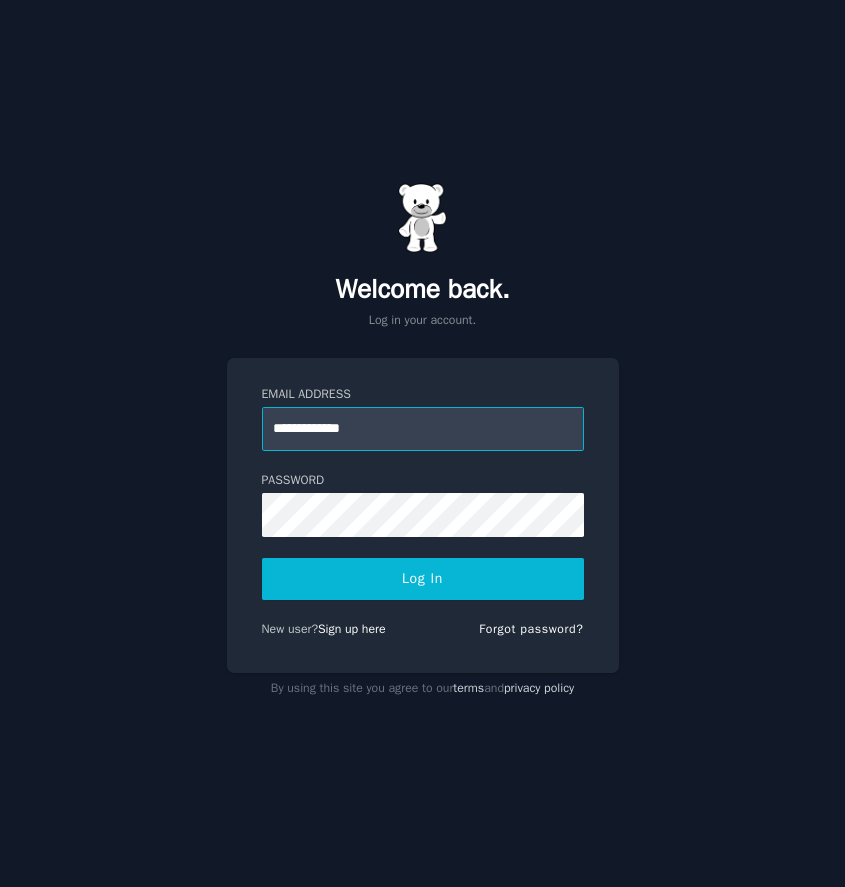 type on "**********" 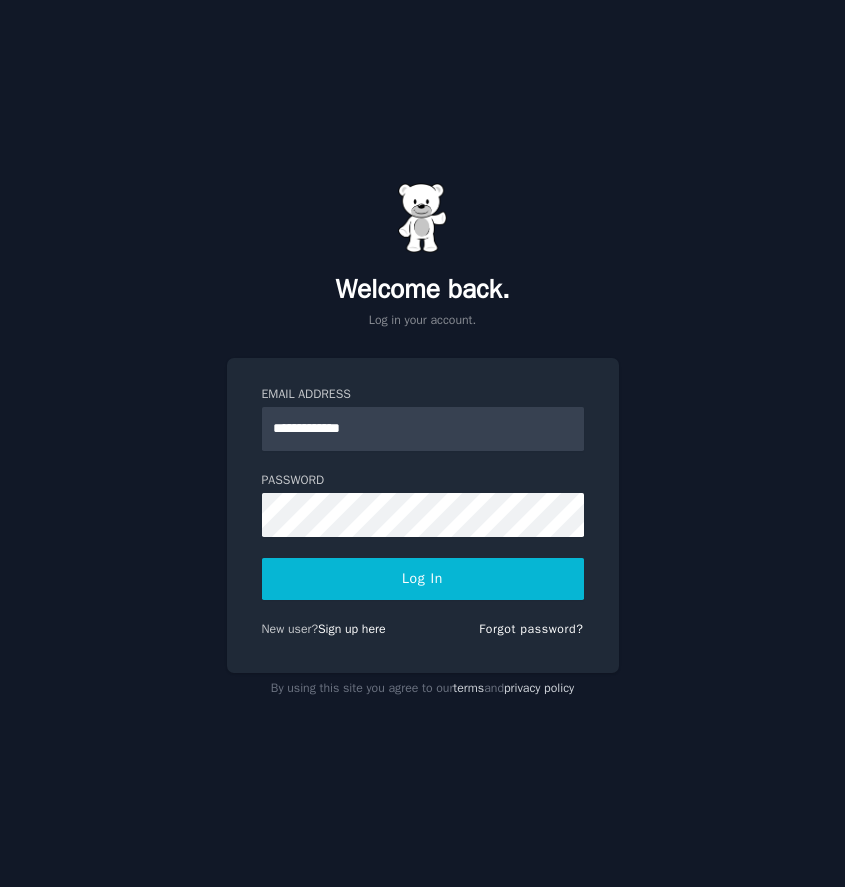 click on "Forgot password?" at bounding box center (531, 633) 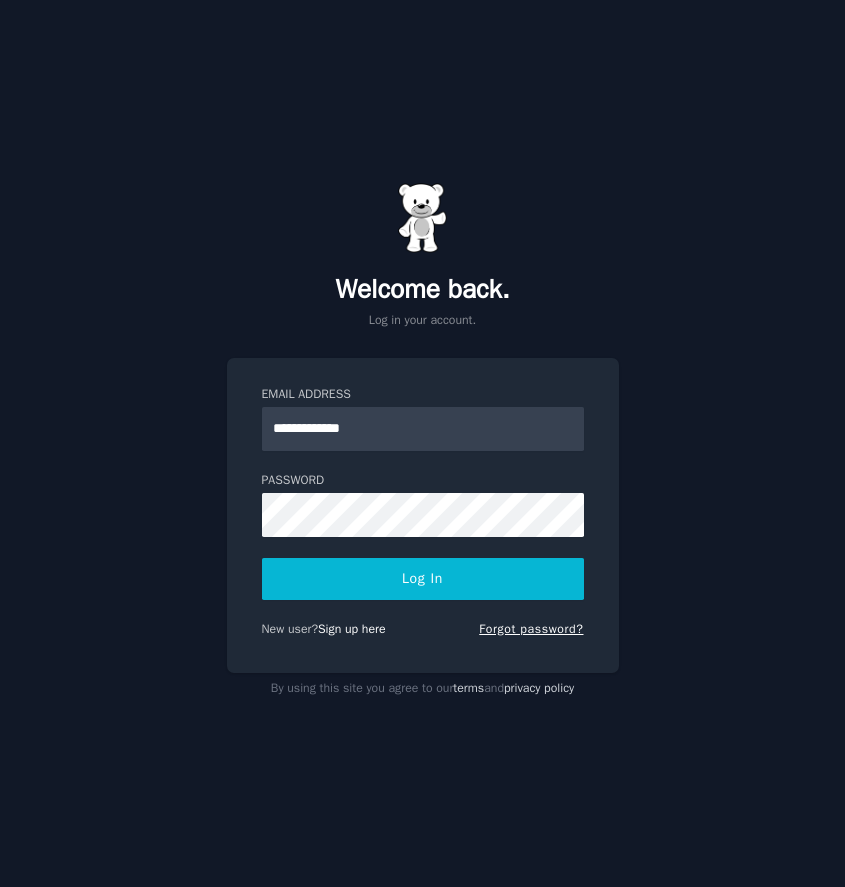 click on "Forgot password?" at bounding box center (531, 629) 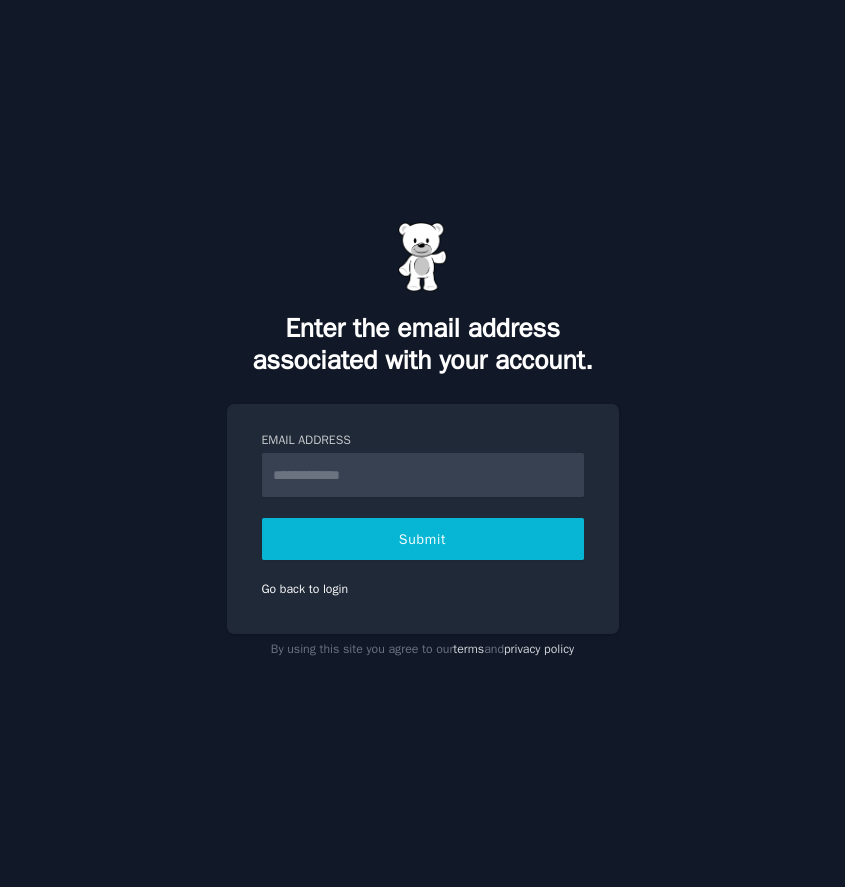 click on "Email Address" at bounding box center (423, 475) 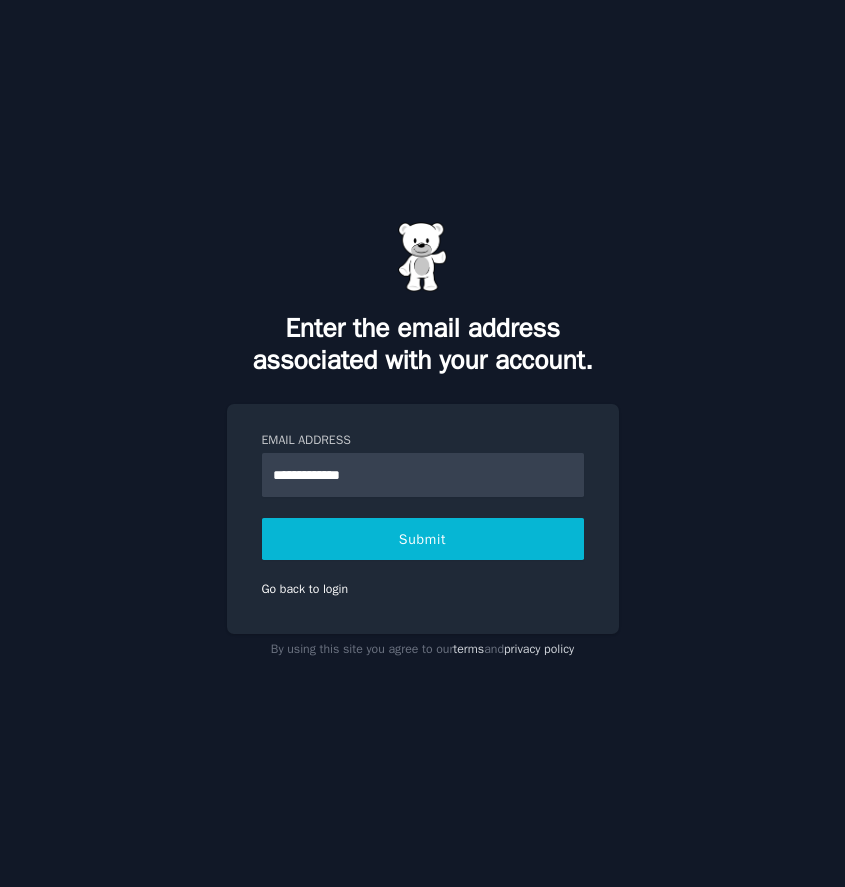 type on "**********" 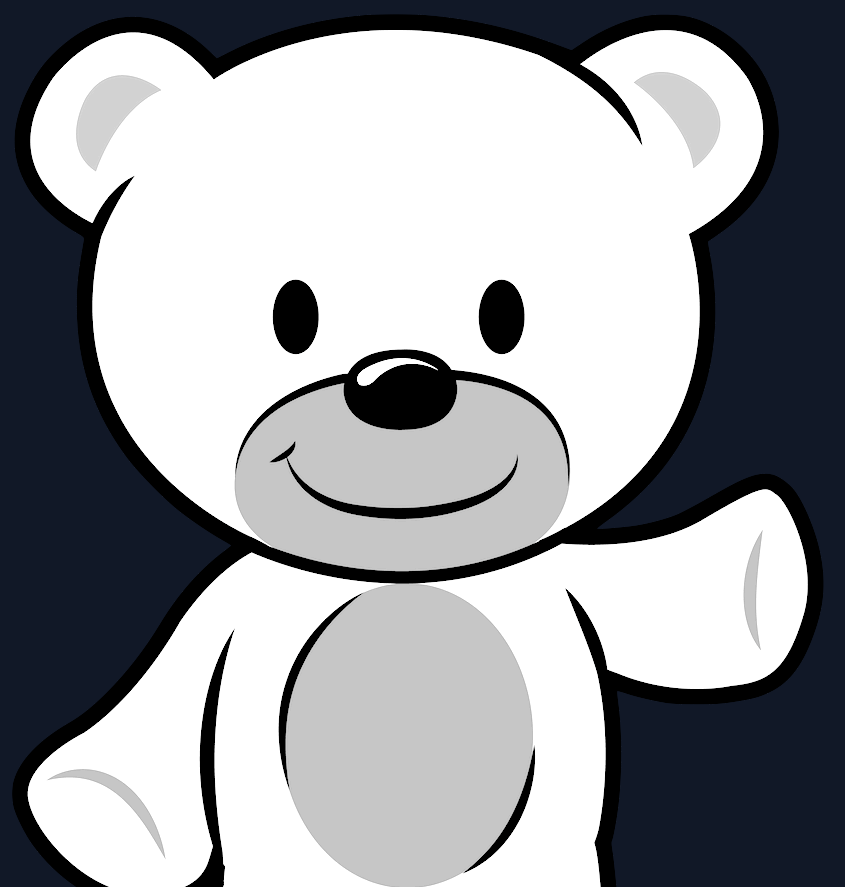 scroll, scrollTop: 0, scrollLeft: 0, axis: both 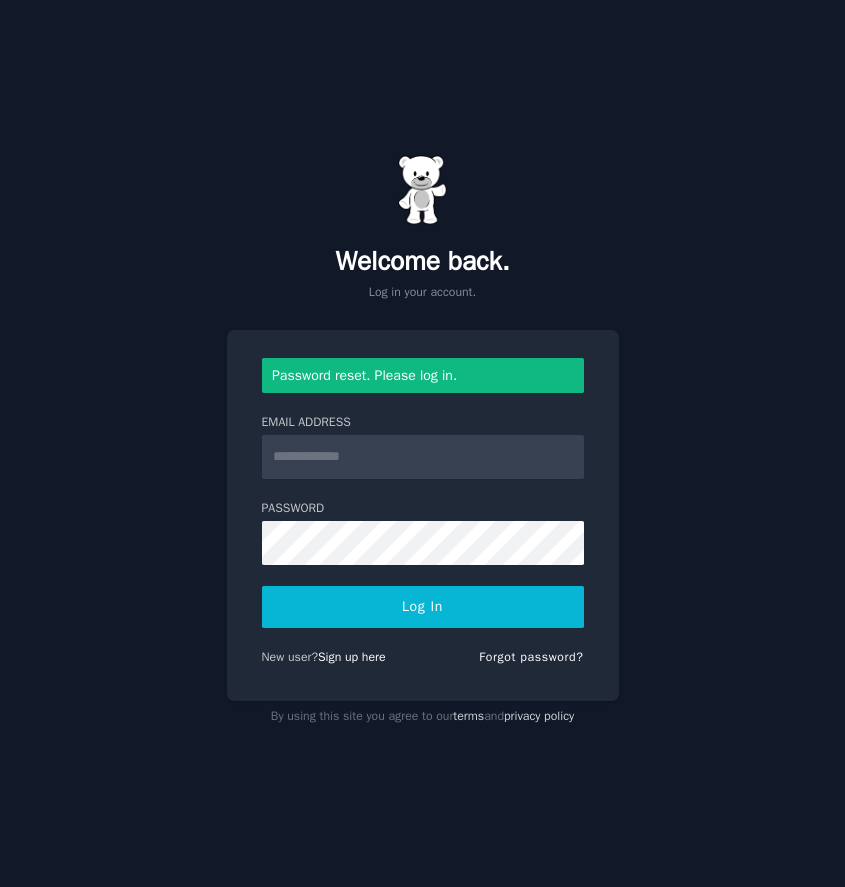 click on "Email Address" at bounding box center [423, 457] 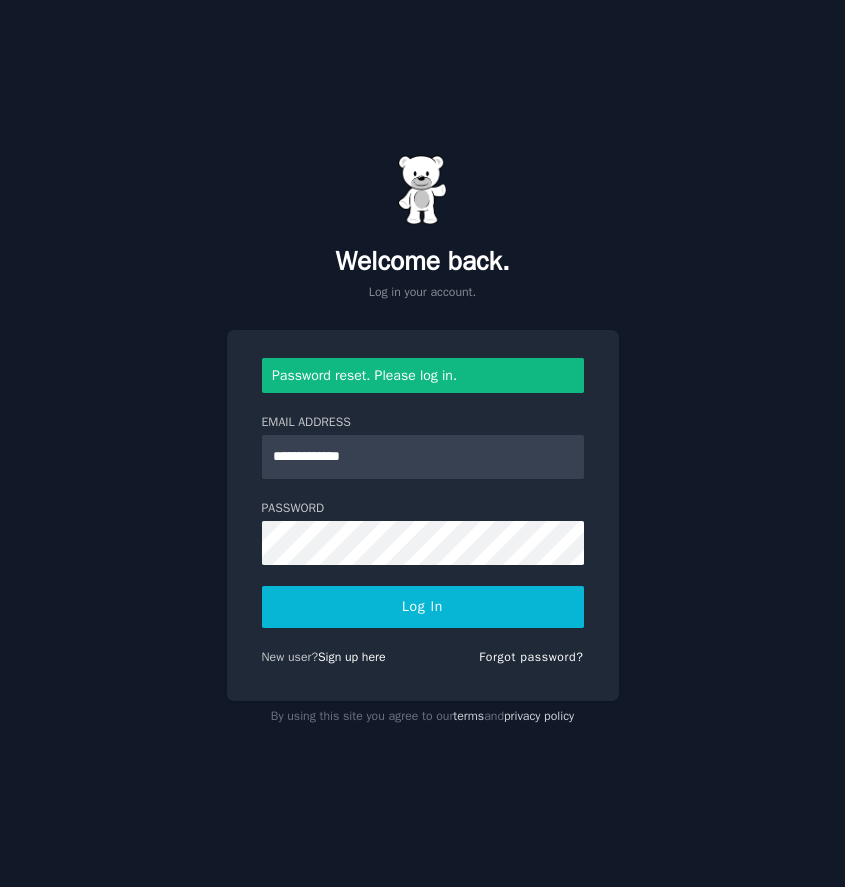 type on "**********" 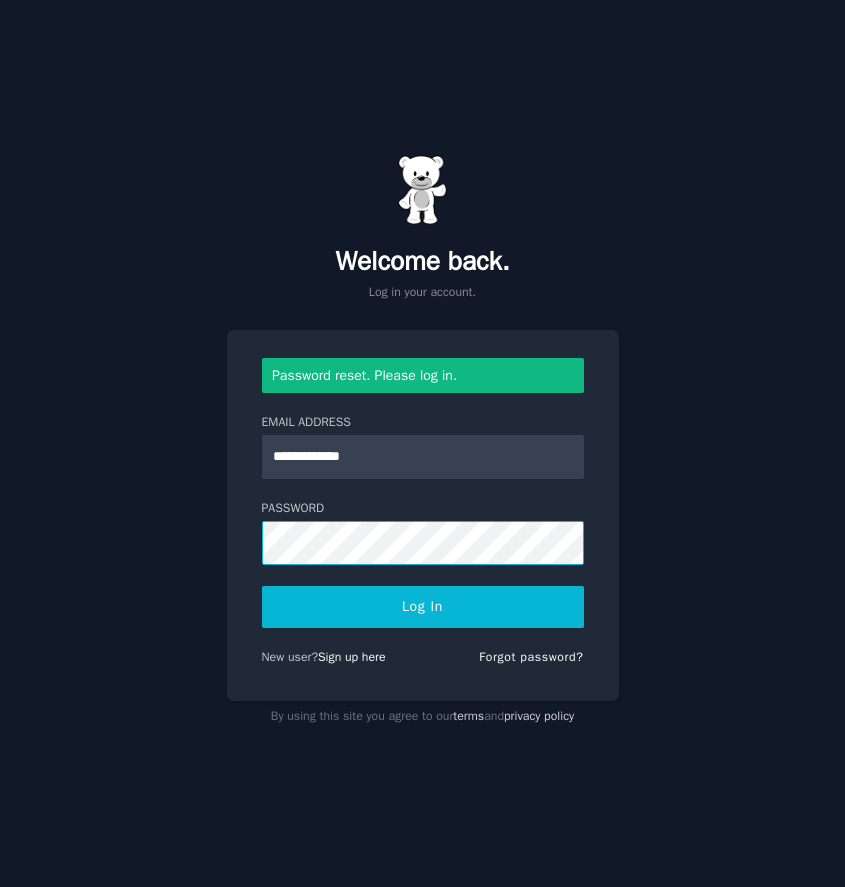 click on "Log In" at bounding box center (423, 607) 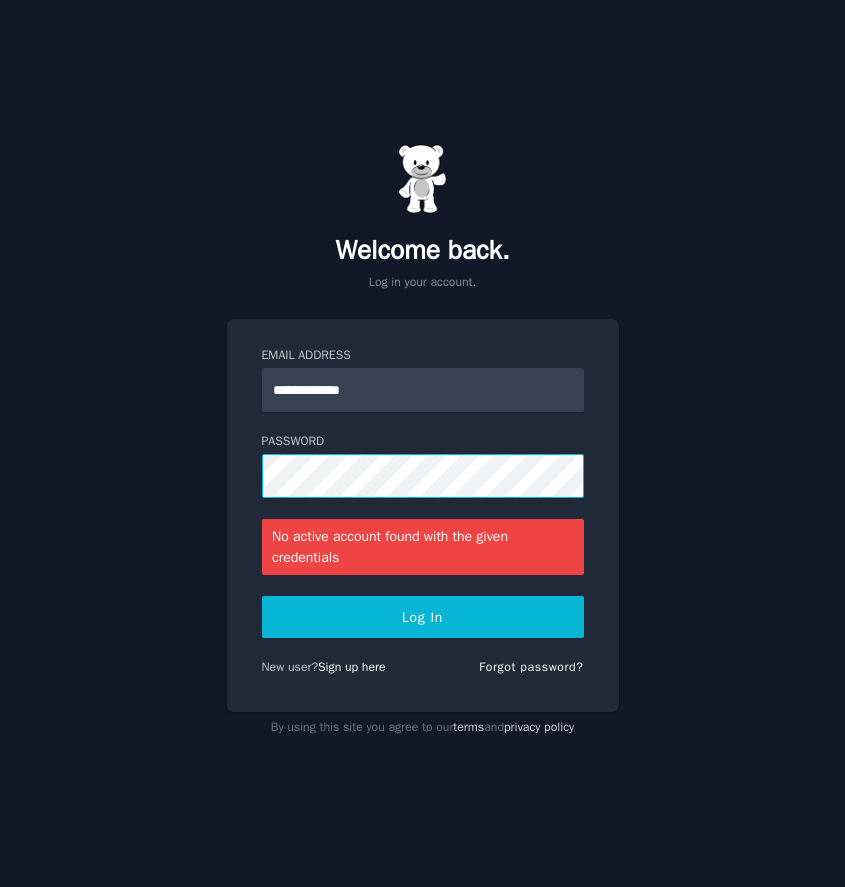 click on "Log In" at bounding box center [423, 617] 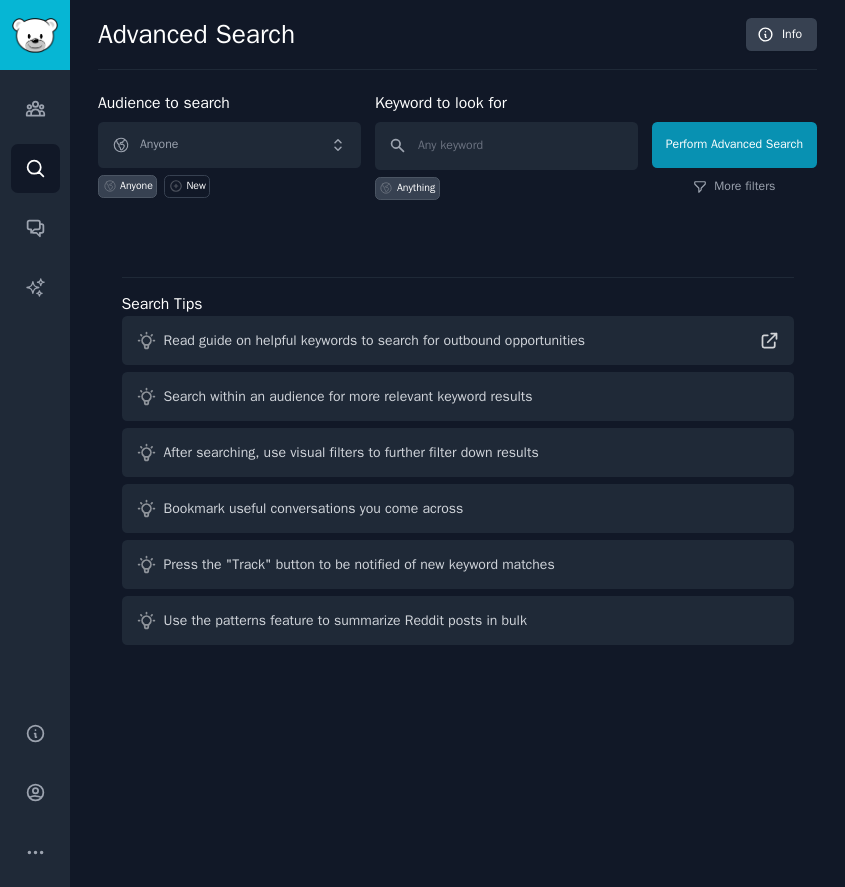 scroll, scrollTop: 0, scrollLeft: 0, axis: both 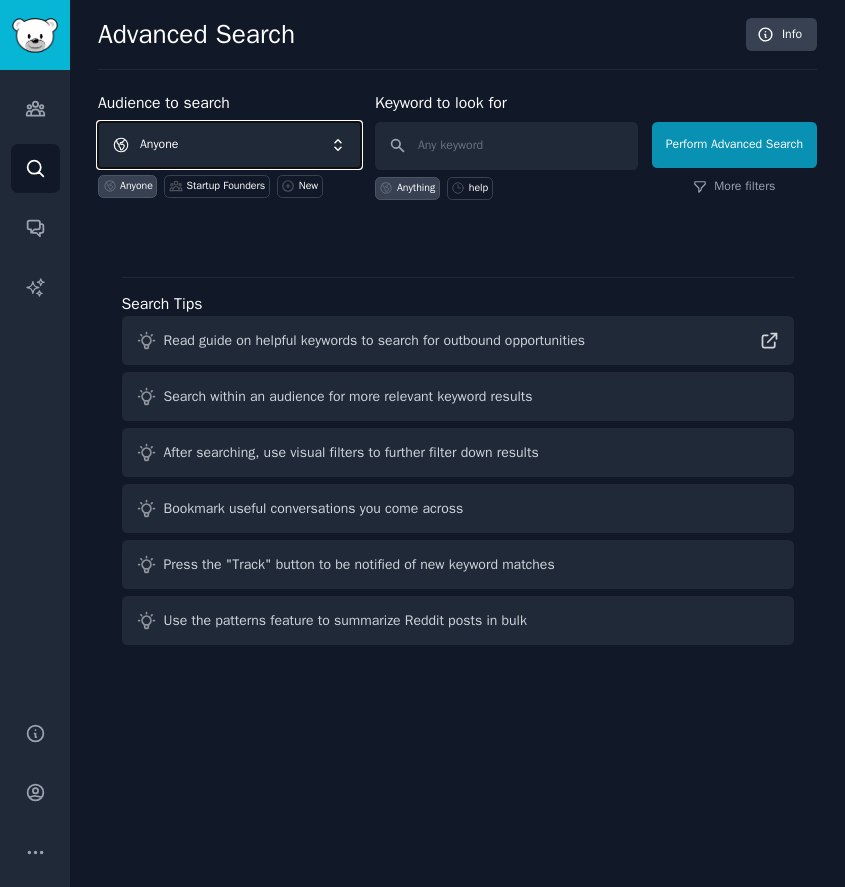 click on "Anyone" at bounding box center (229, 145) 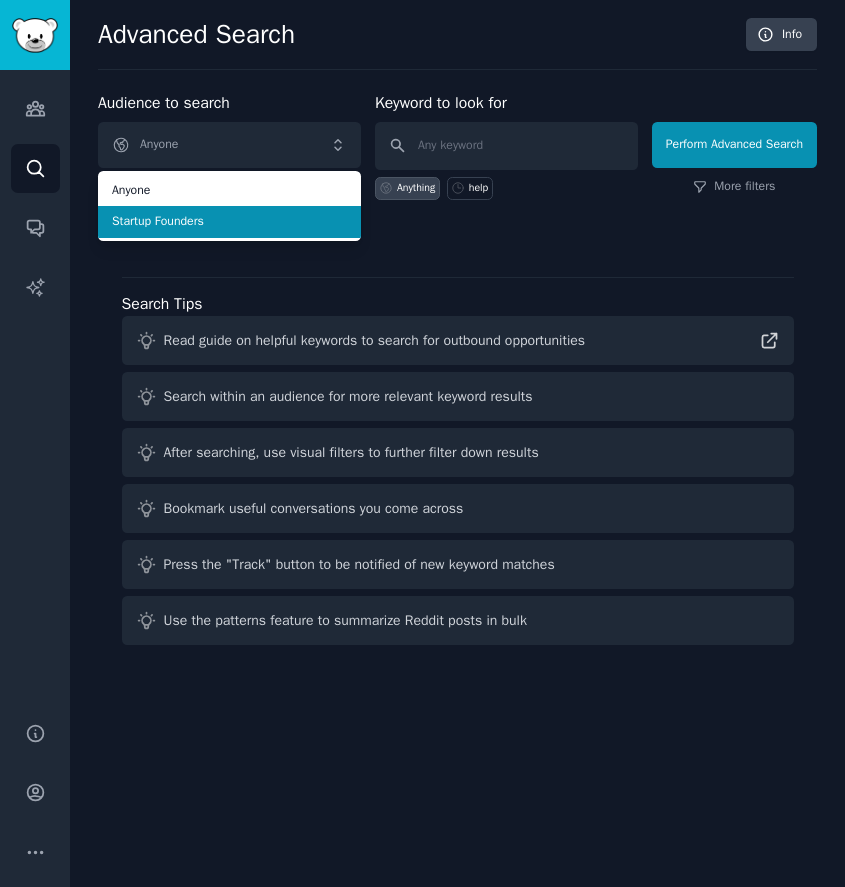 click on "Startup Founders" at bounding box center (229, 222) 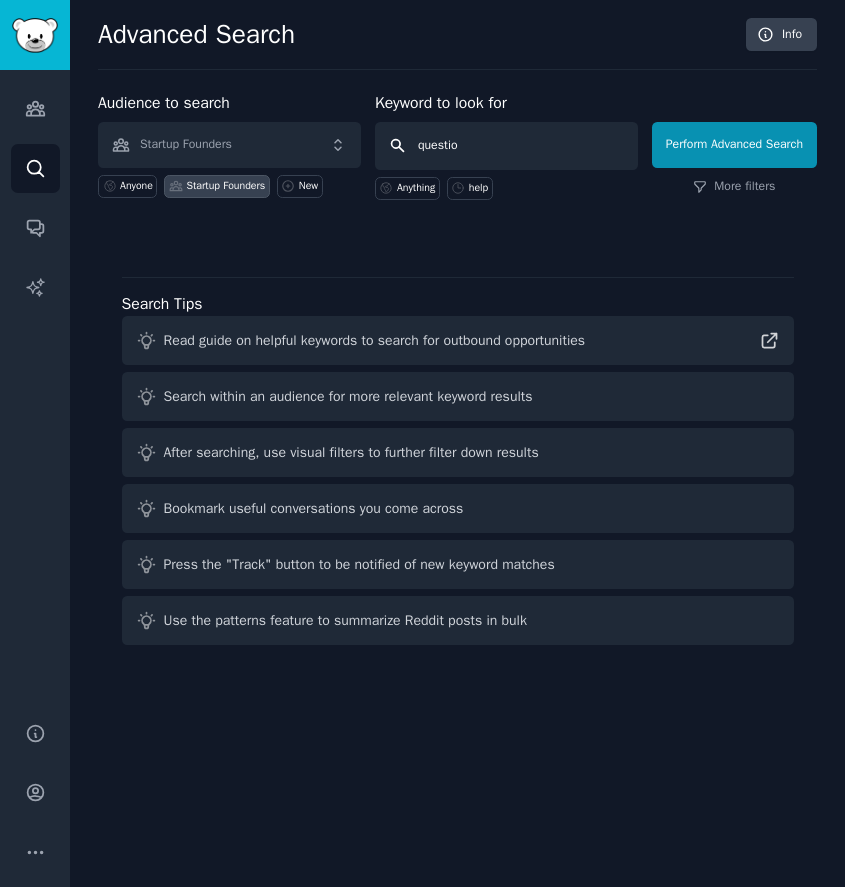 type on "question" 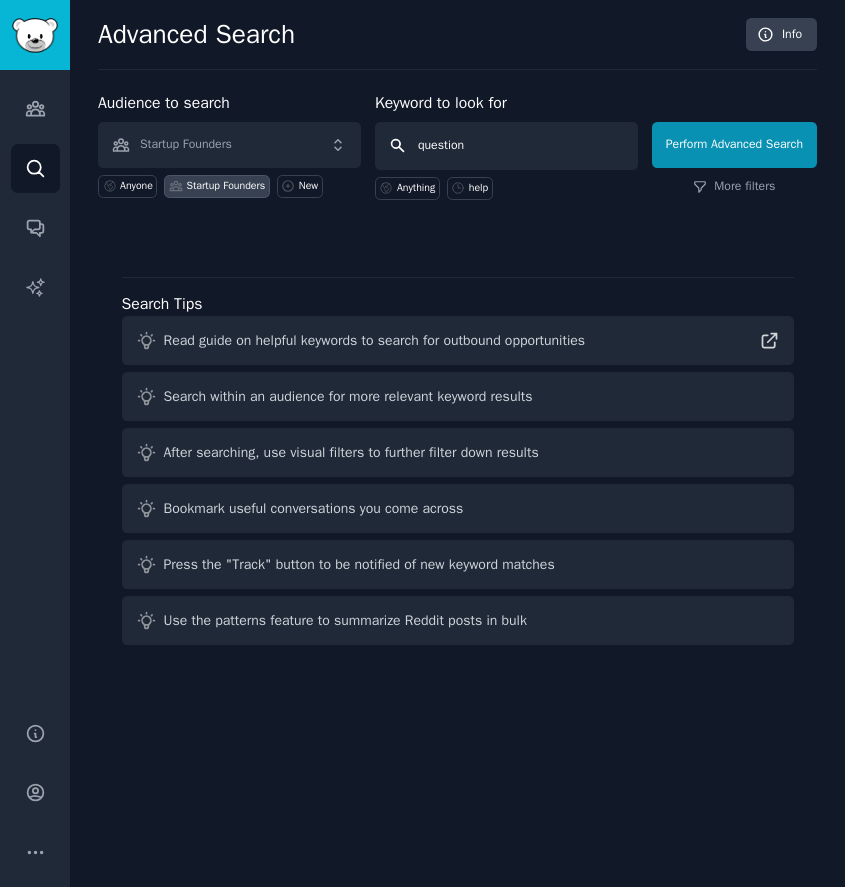 click on "Perform Advanced Search" at bounding box center (734, 145) 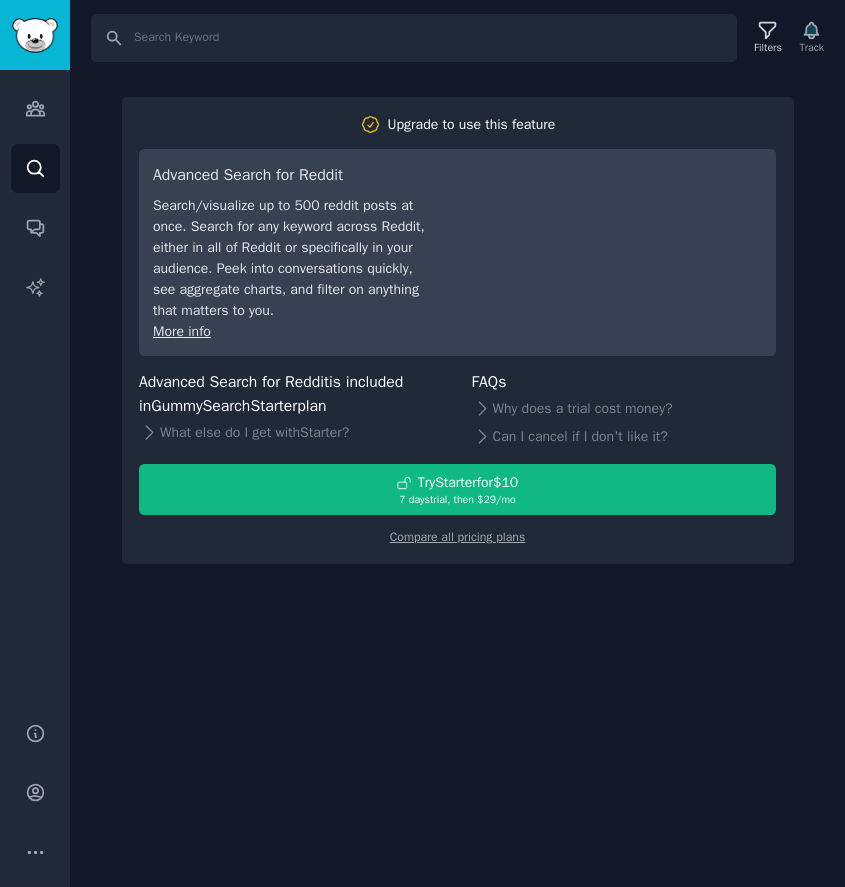 click on "Search Filters Track Upgrade to use this feature Advanced Search for Reddit Search/visualize up to 500 reddit posts at once. Search for any keyword across Reddit, either in all of Reddit or specifically in your audience. Peek into conversations quickly, see aggregate charts, and filter on anything that matters to you. More info Advanced Search for Reddit  is included in  GummySearch  Starter  plan What else do I get with  Starter ? FAQs Why does a trial cost money? Can I cancel if I don't like it? Try  Starter  for  $10 7 days  trial, then $ 29 /mo Compare all pricing plans" at bounding box center [457, 443] 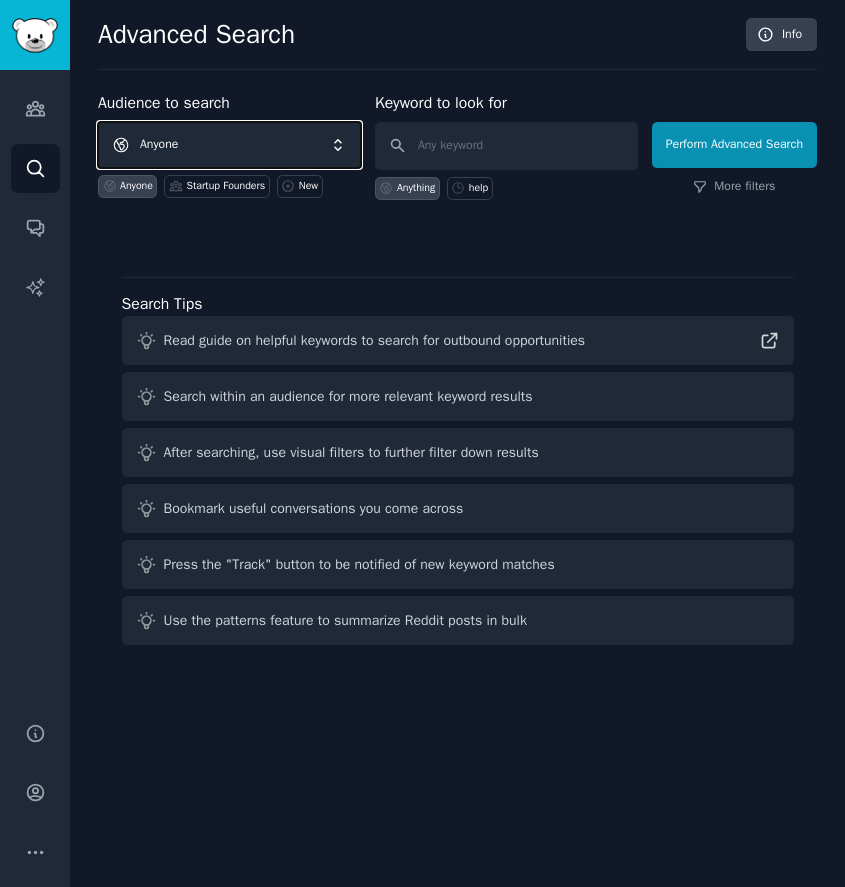 click on "Anyone" at bounding box center (229, 145) 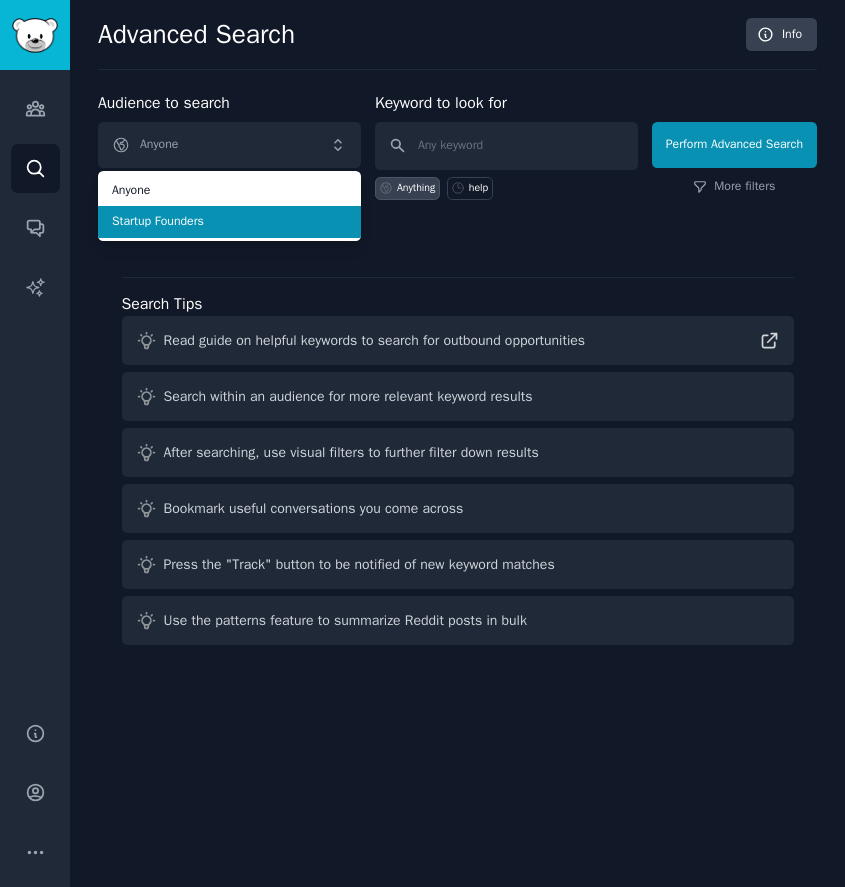 click on "Startup Founders" at bounding box center [229, 222] 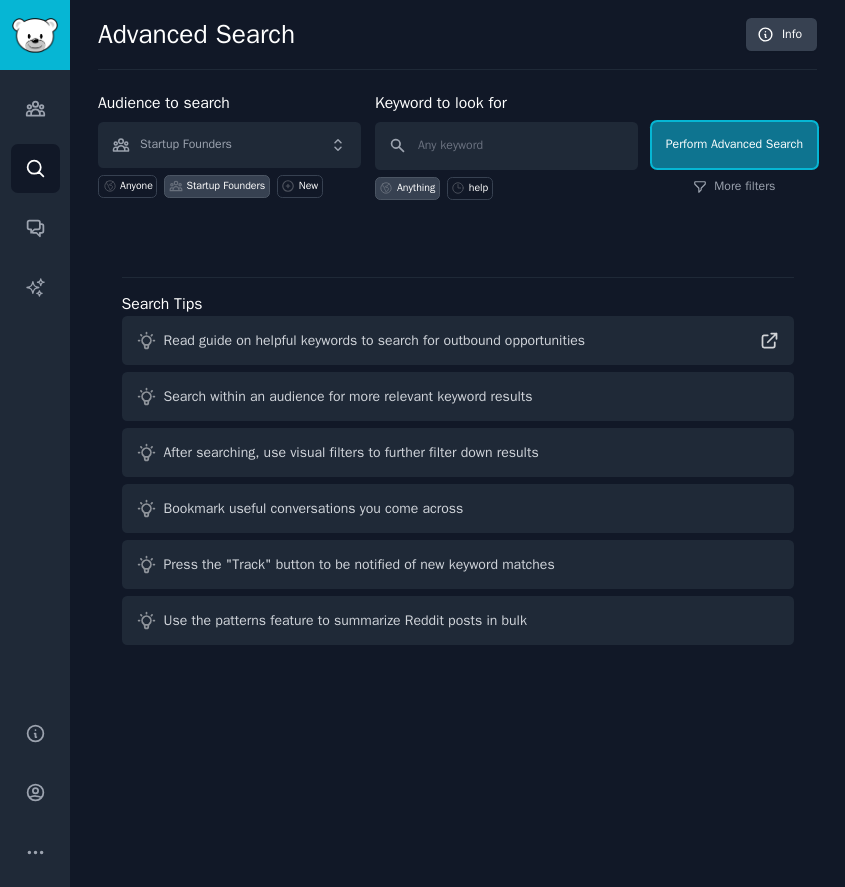 click on "Perform Advanced Search" at bounding box center [734, 145] 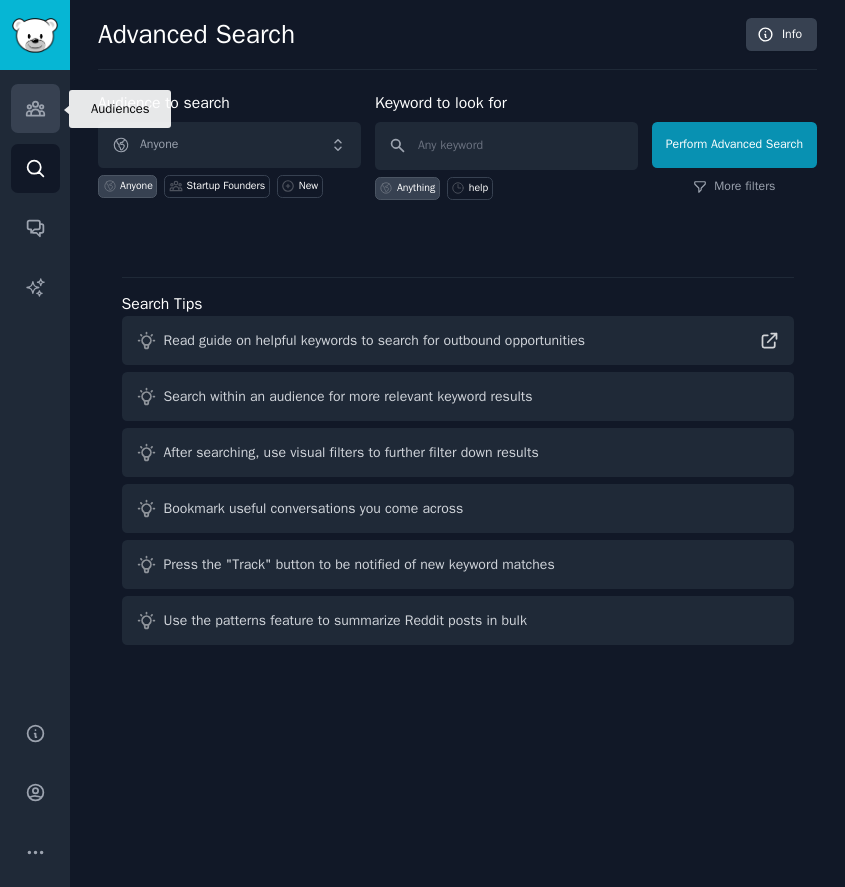 click 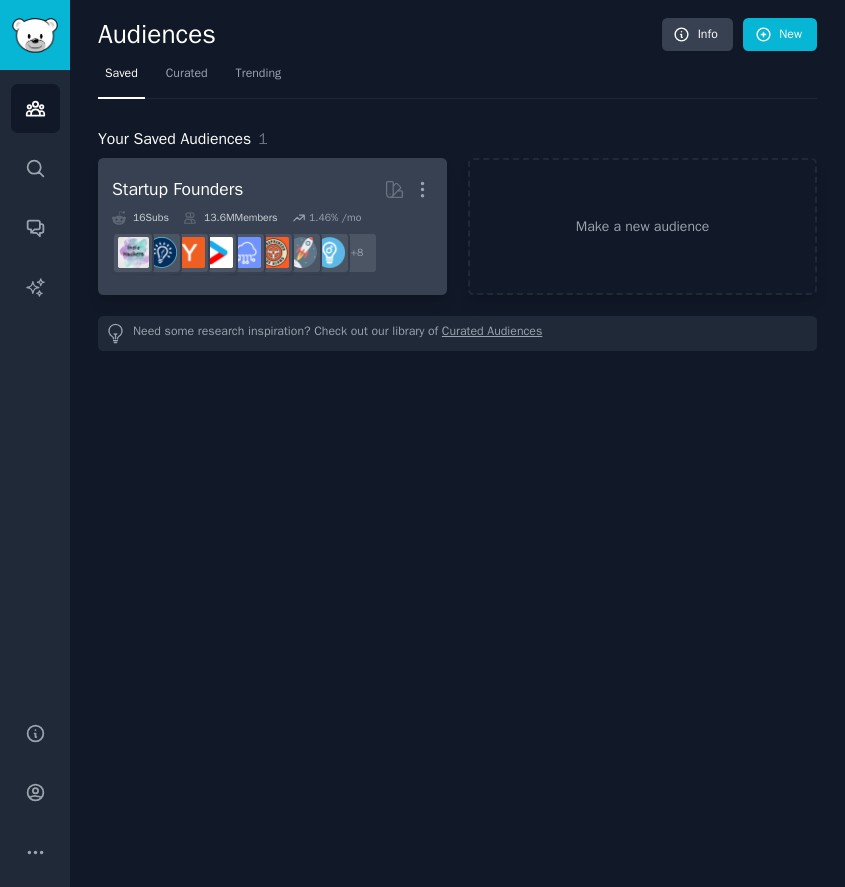 click on "13.6M  Members" at bounding box center (230, 218) 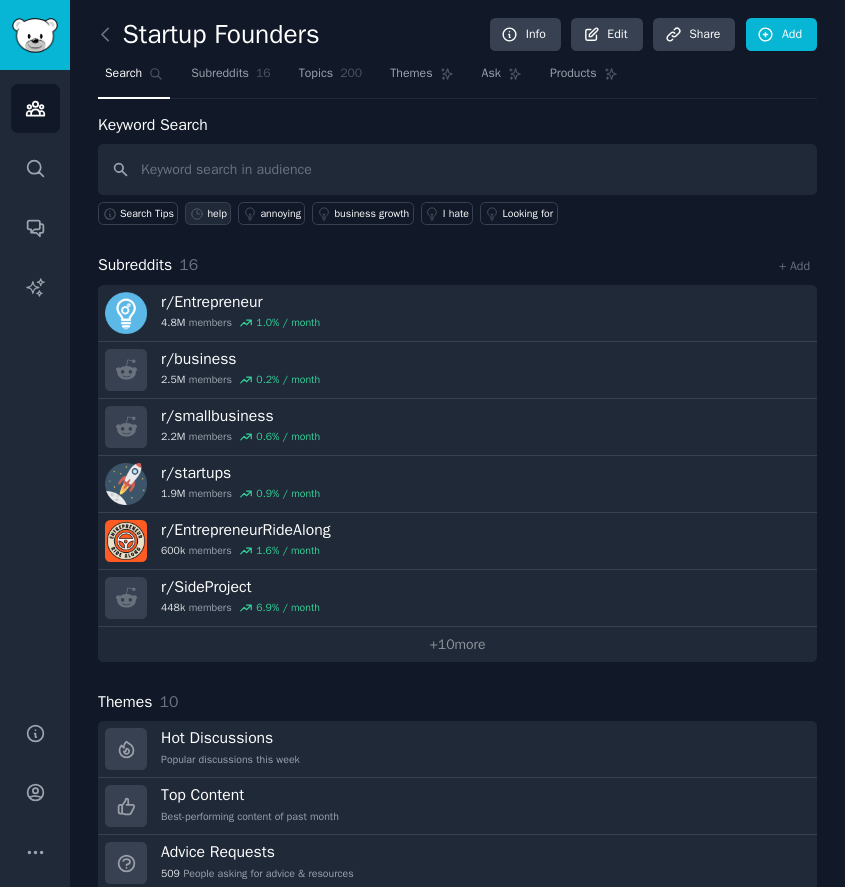 click on "help" at bounding box center (217, 214) 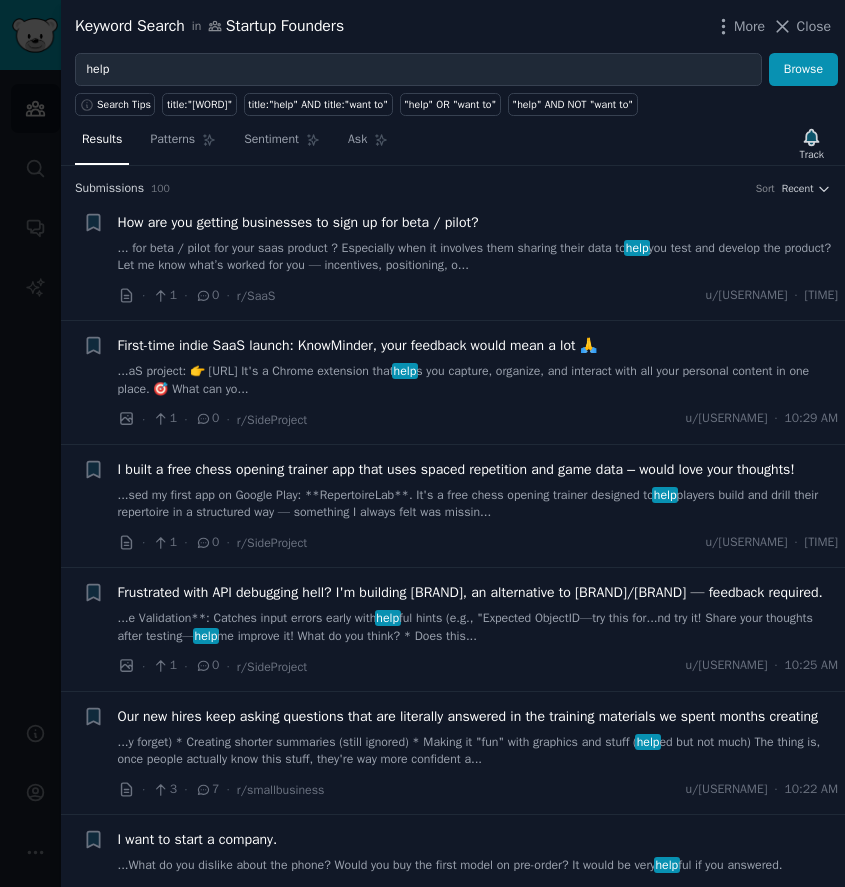 click on "How are you getting businesses to sign up for beta / pilot?" at bounding box center (298, 222) 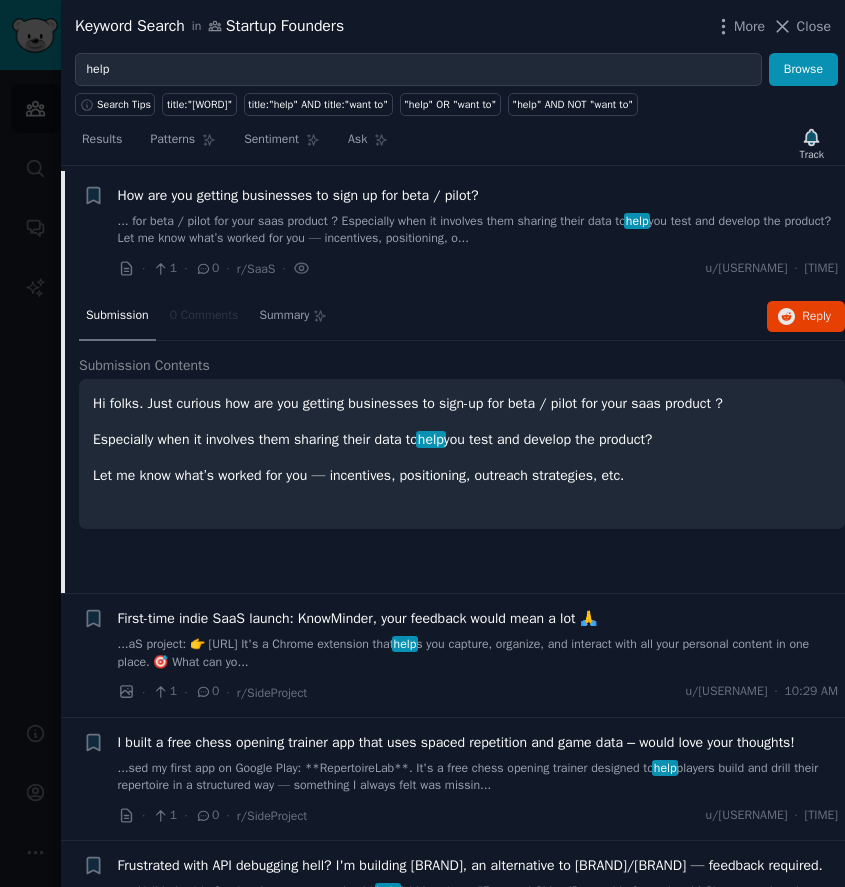 scroll, scrollTop: 31, scrollLeft: 0, axis: vertical 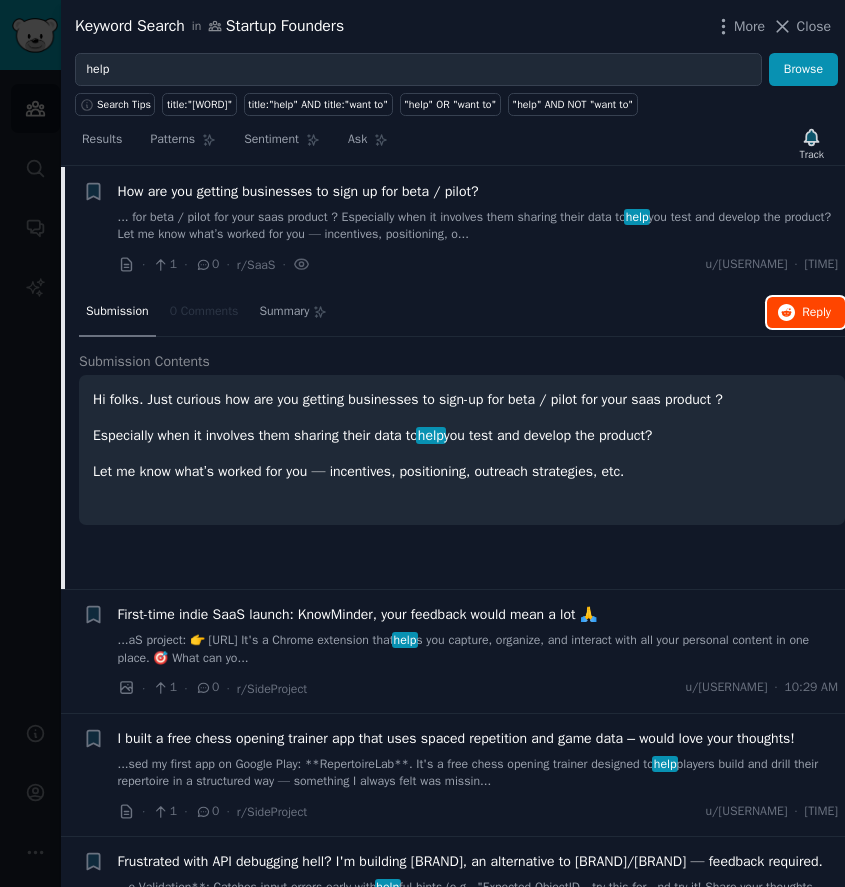 click on "Reply  on Reddit" at bounding box center (816, 313) 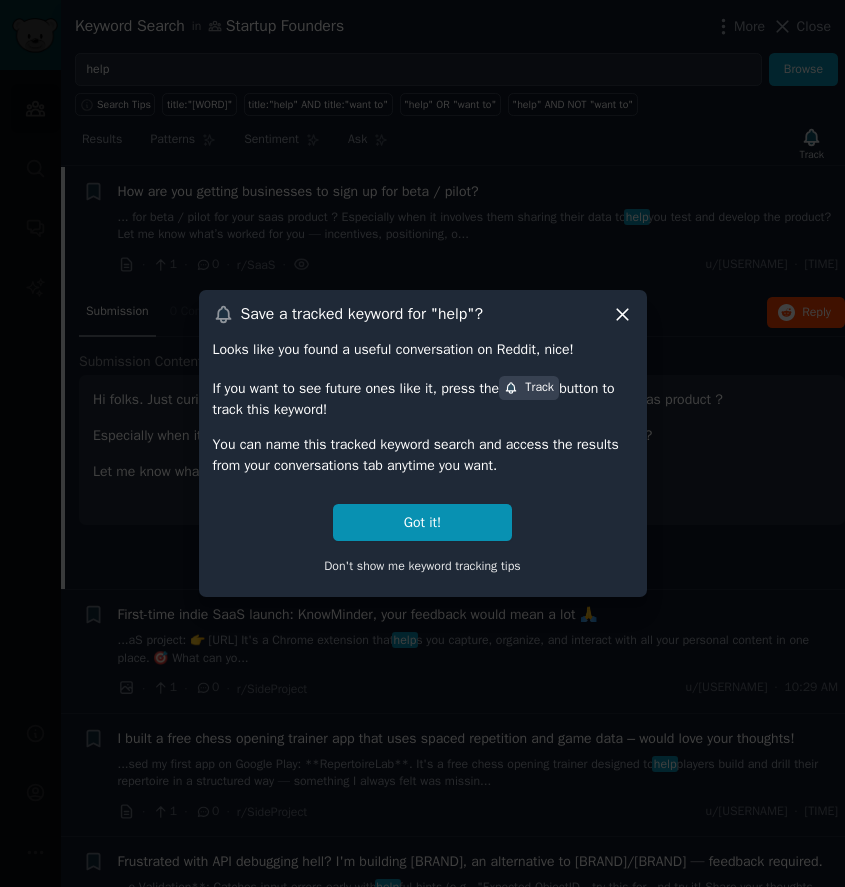 type 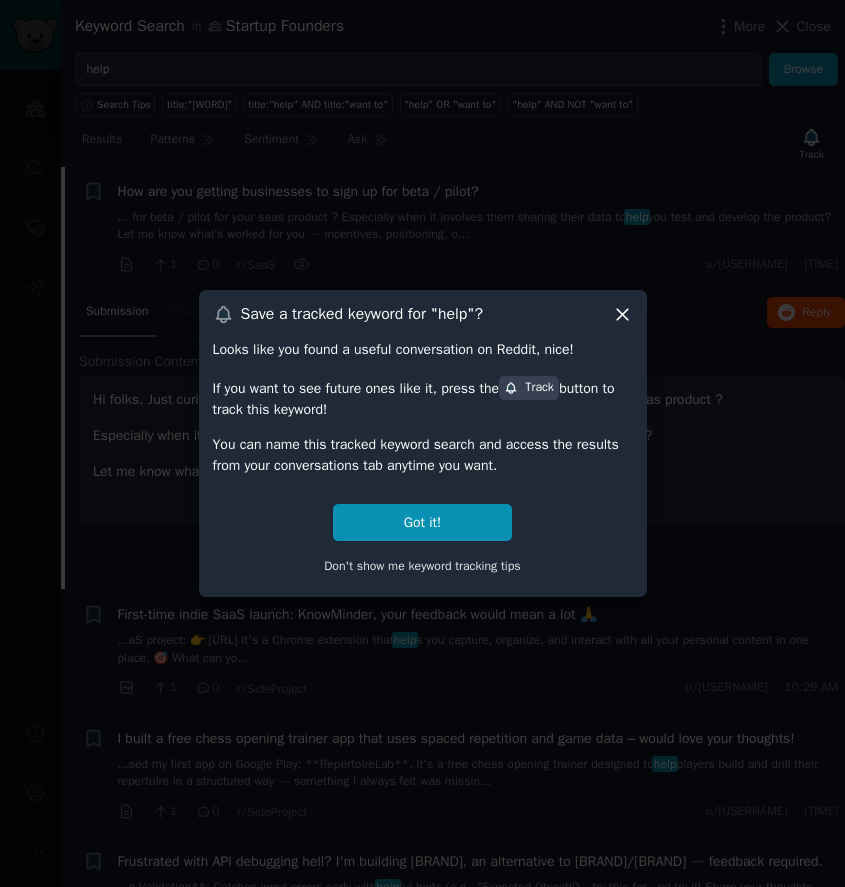 click 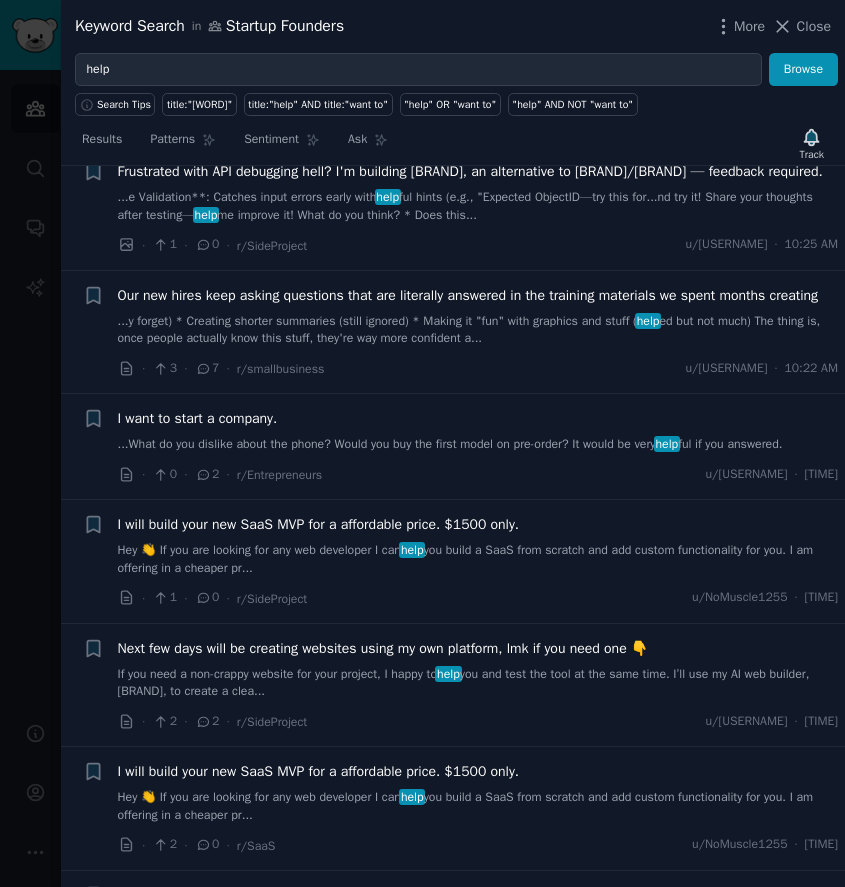 scroll, scrollTop: 728, scrollLeft: 0, axis: vertical 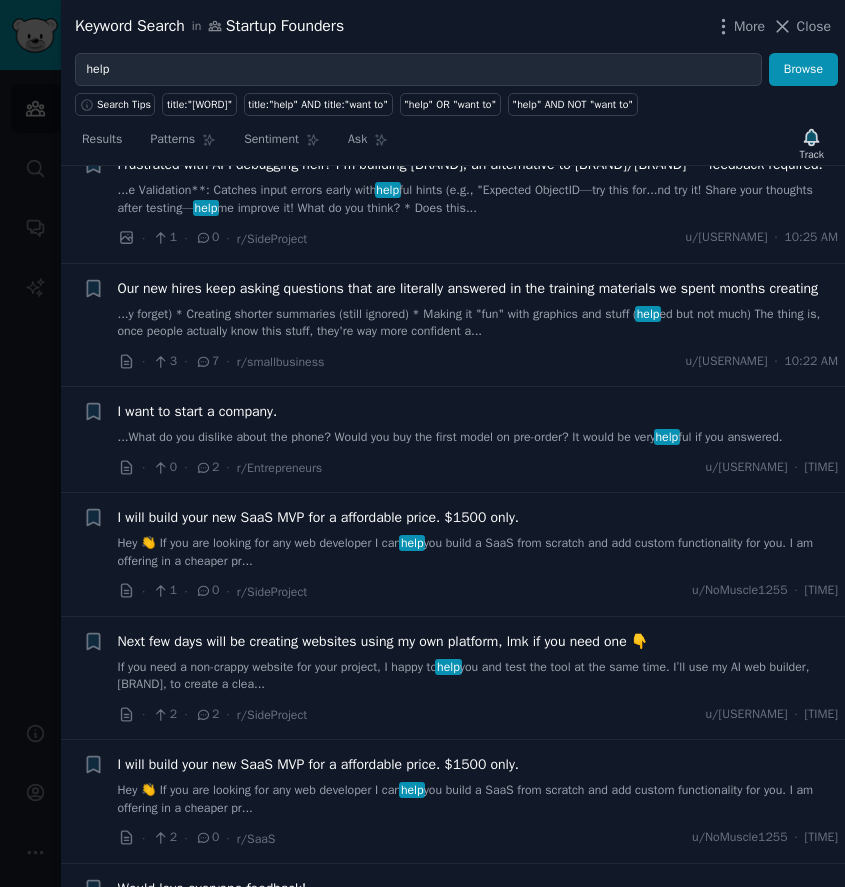 click on "...y forget)
* Creating shorter summaries (still ignored)
* Making it "fun" with graphics and stuff ( help ed but not much)
The thing is, once people actually know this stuff, they're way more confident a..." at bounding box center (478, 323) 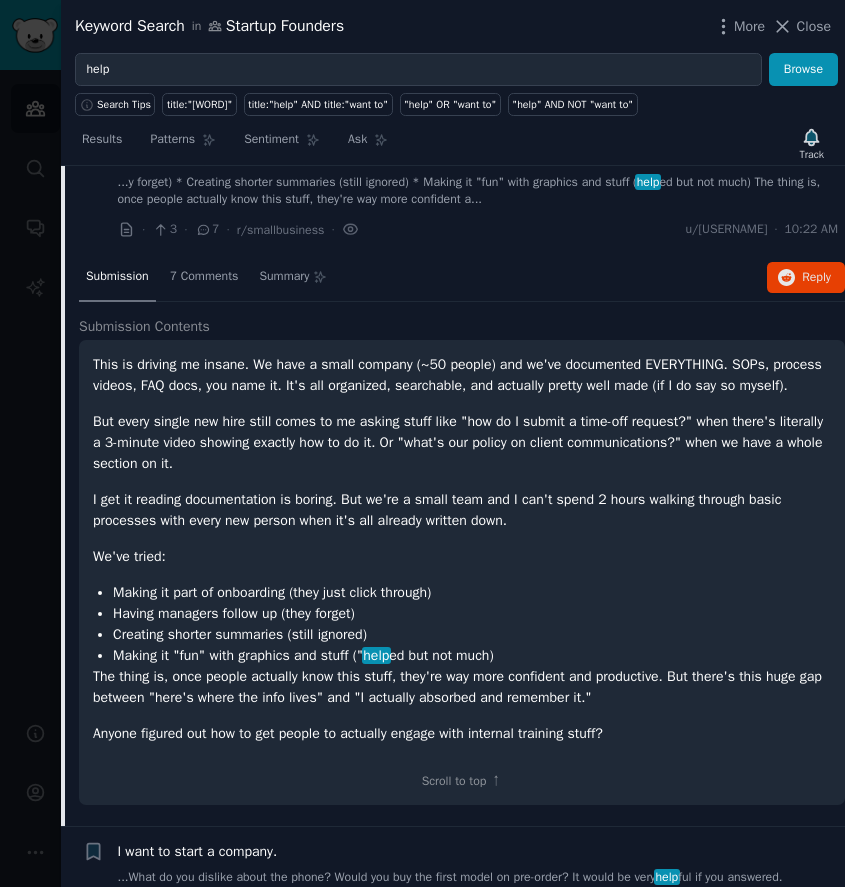 scroll, scrollTop: 567, scrollLeft: 0, axis: vertical 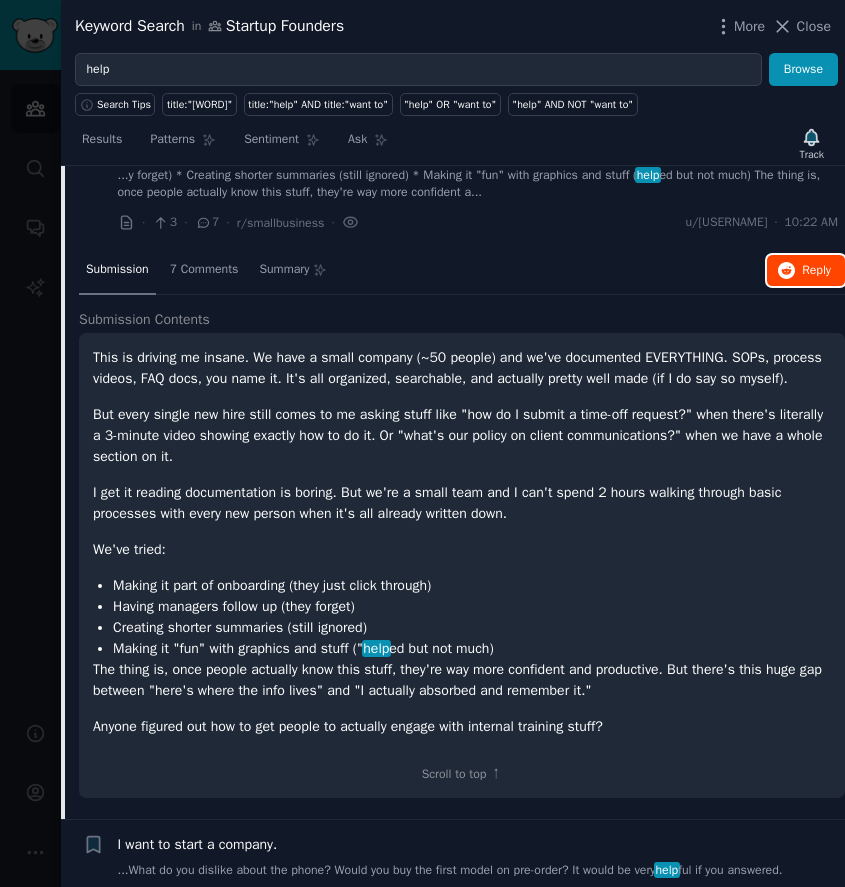 click on "Reply  on Reddit" at bounding box center [816, 271] 